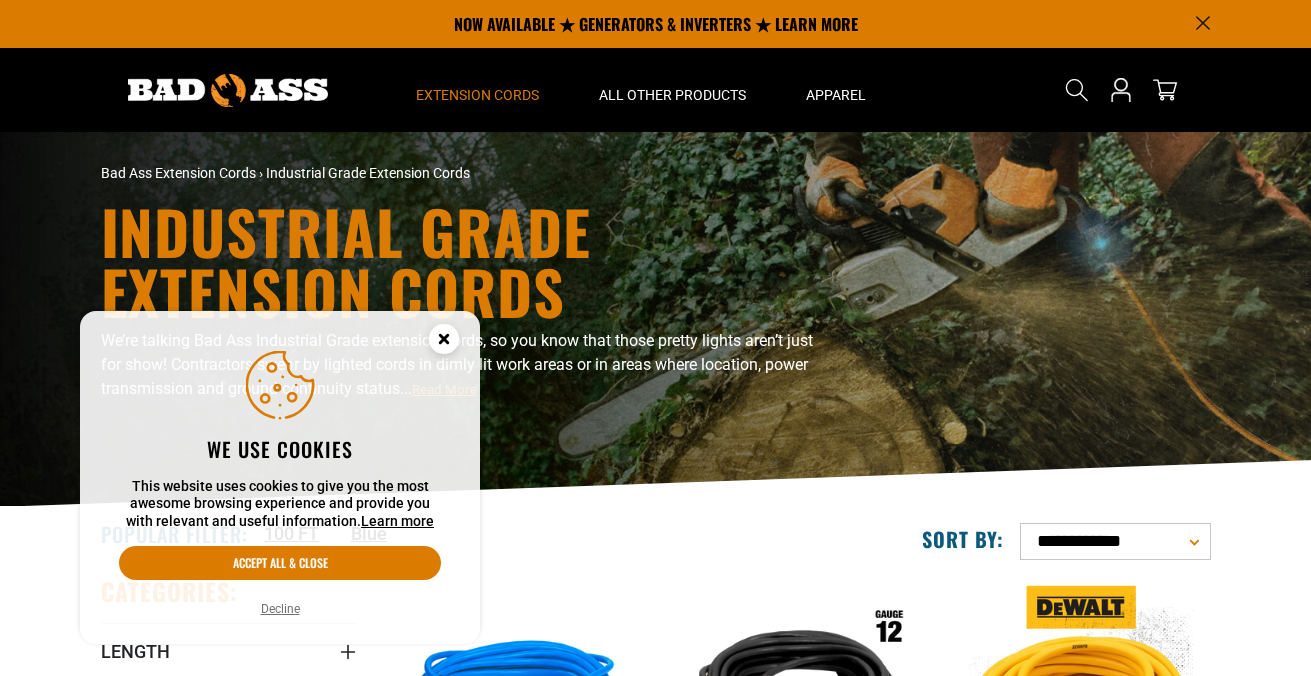 scroll, scrollTop: 0, scrollLeft: 0, axis: both 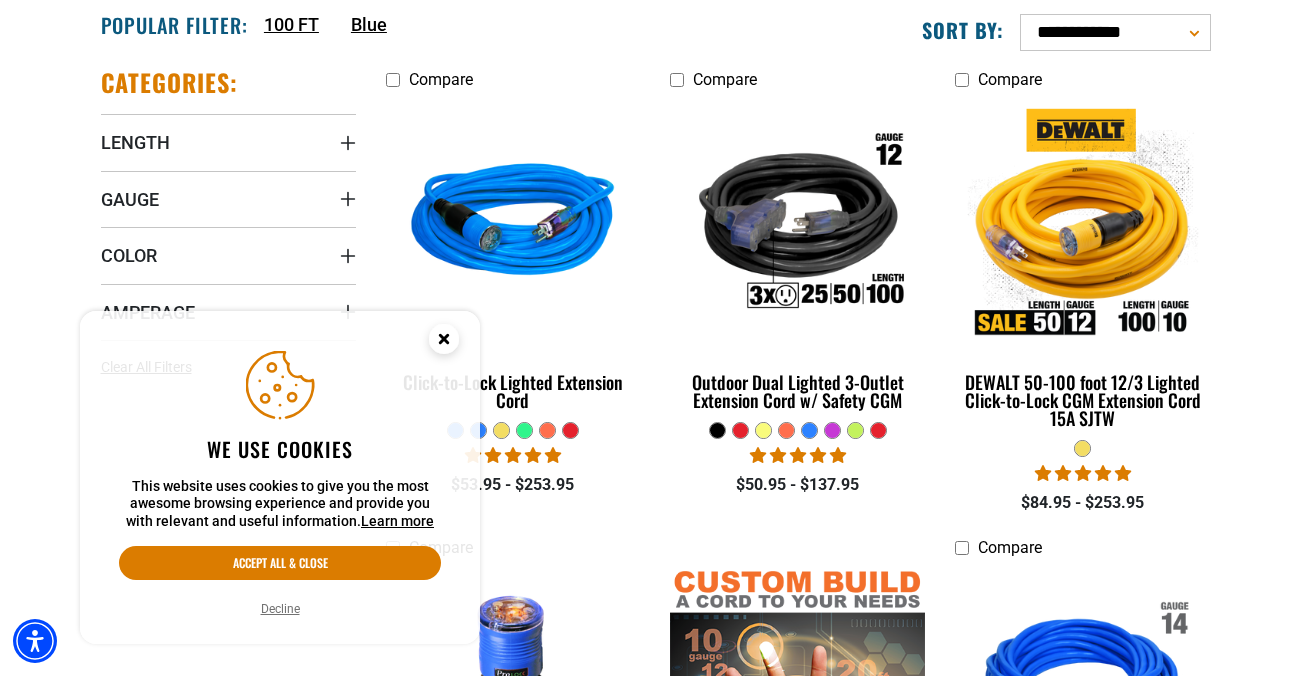 click 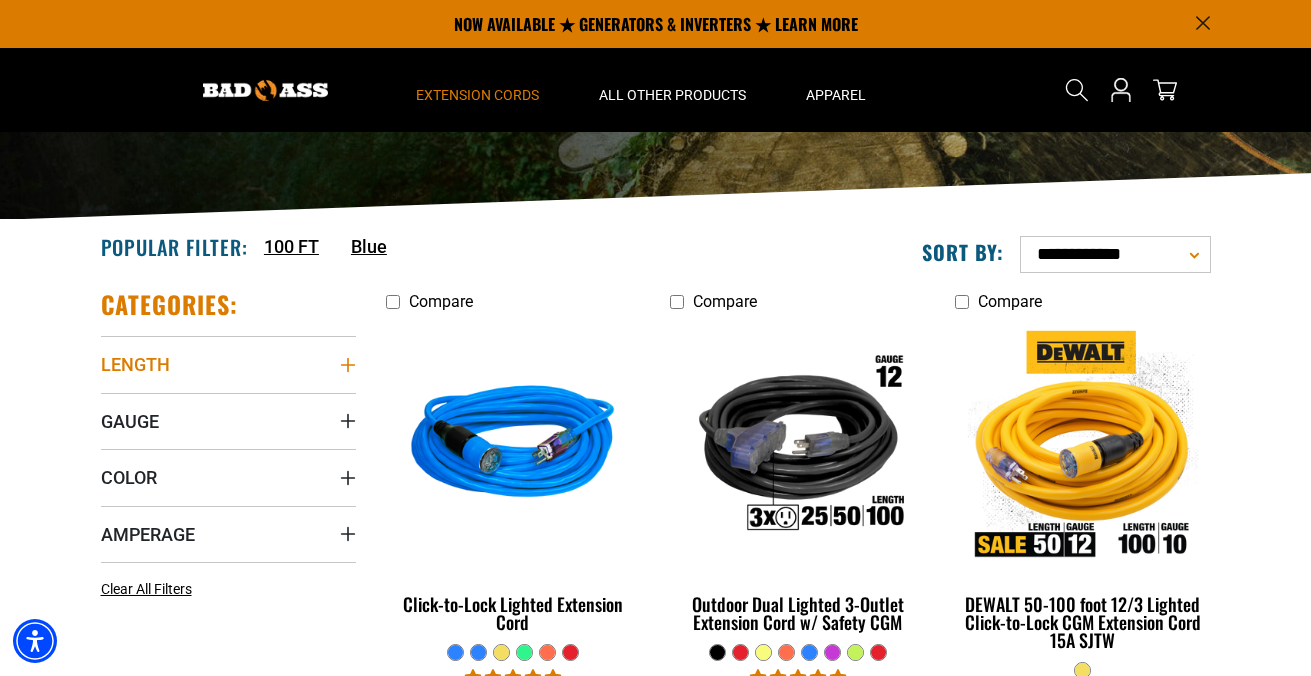 scroll, scrollTop: 284, scrollLeft: 0, axis: vertical 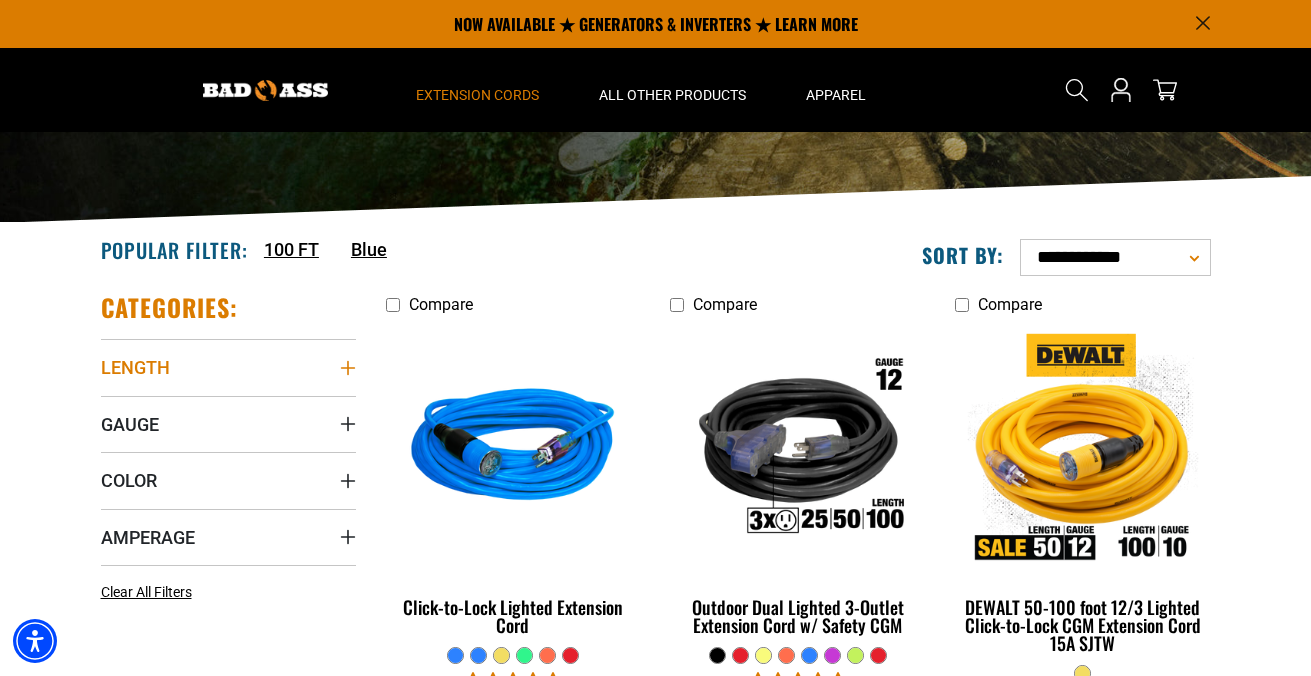 click 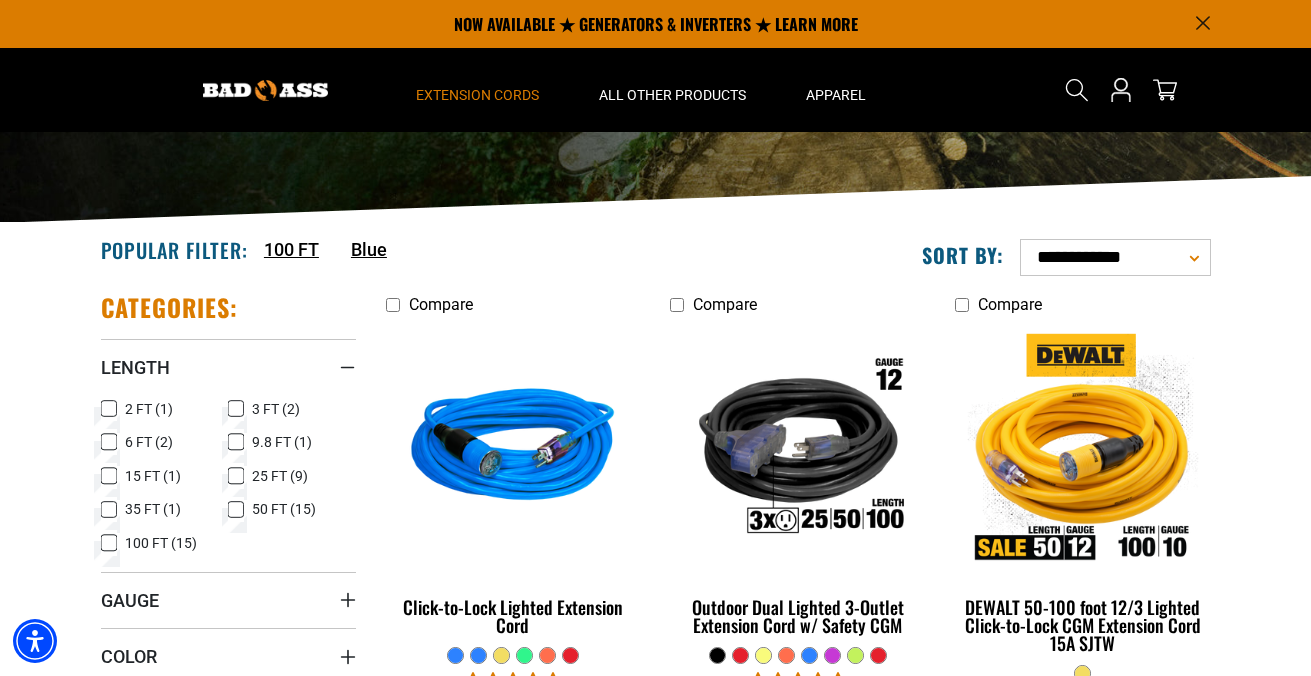 click 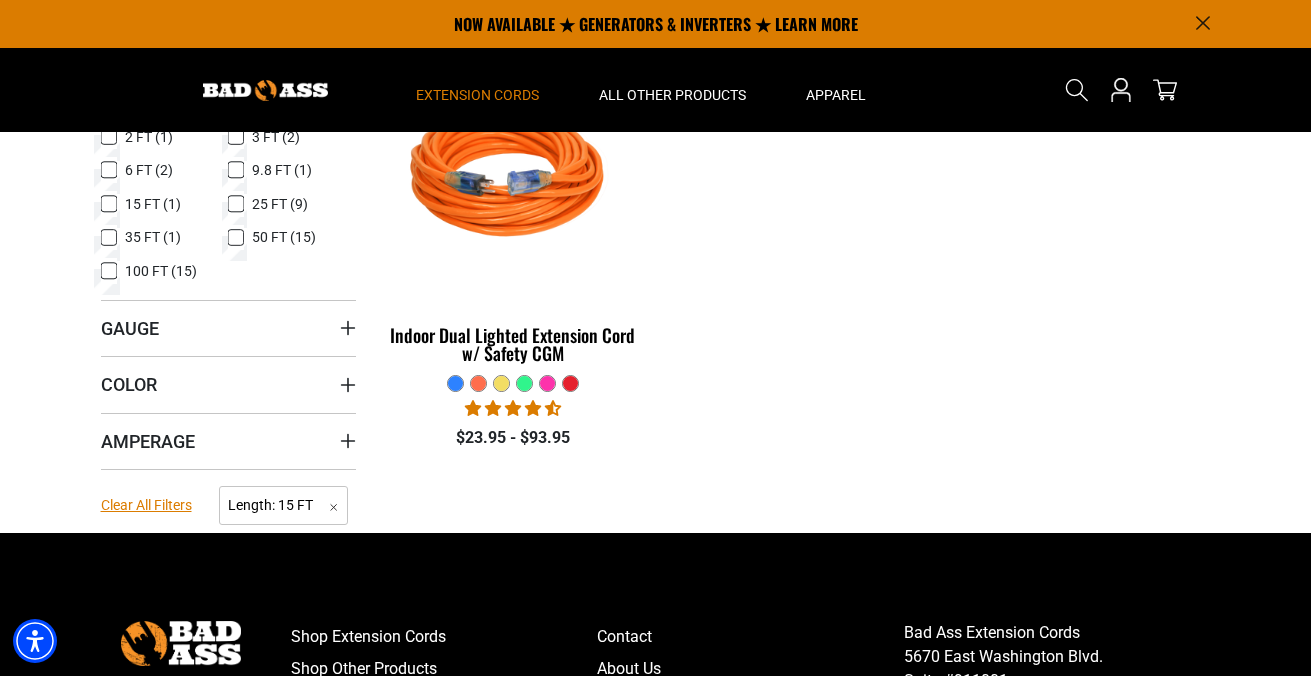 scroll, scrollTop: 555, scrollLeft: 0, axis: vertical 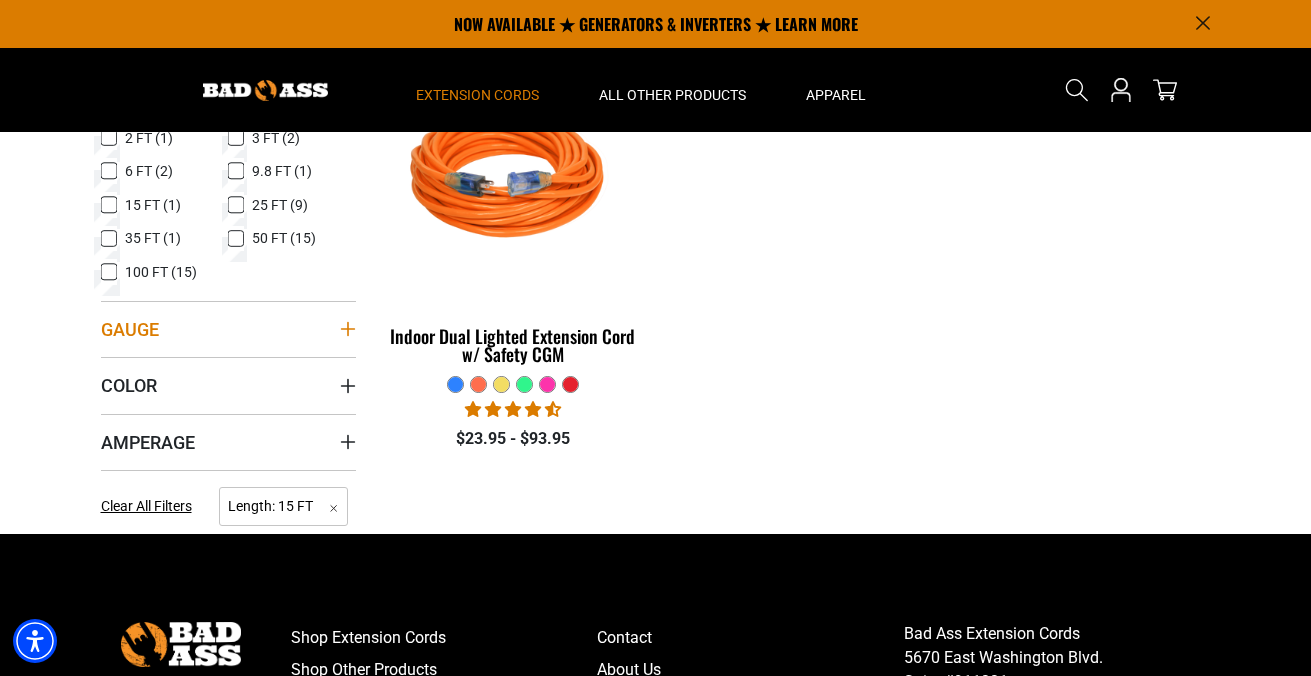 click on "Gauge" at bounding box center [228, 329] 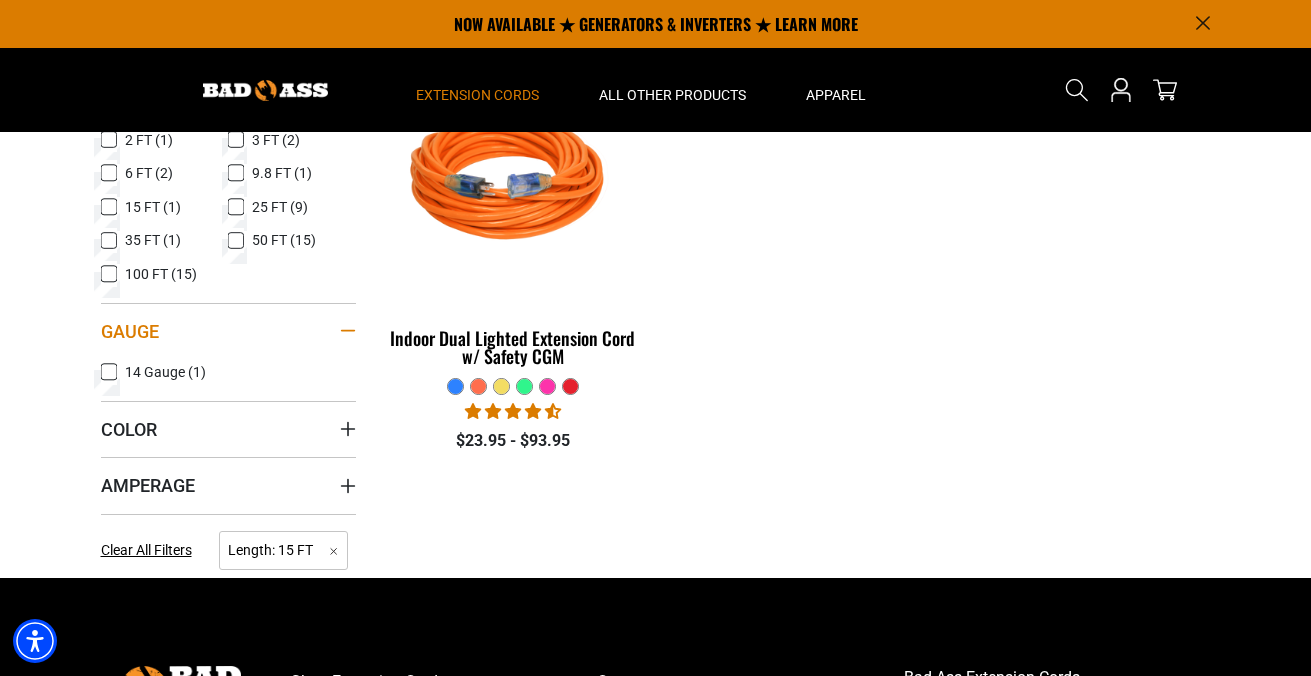 scroll, scrollTop: 551, scrollLeft: 0, axis: vertical 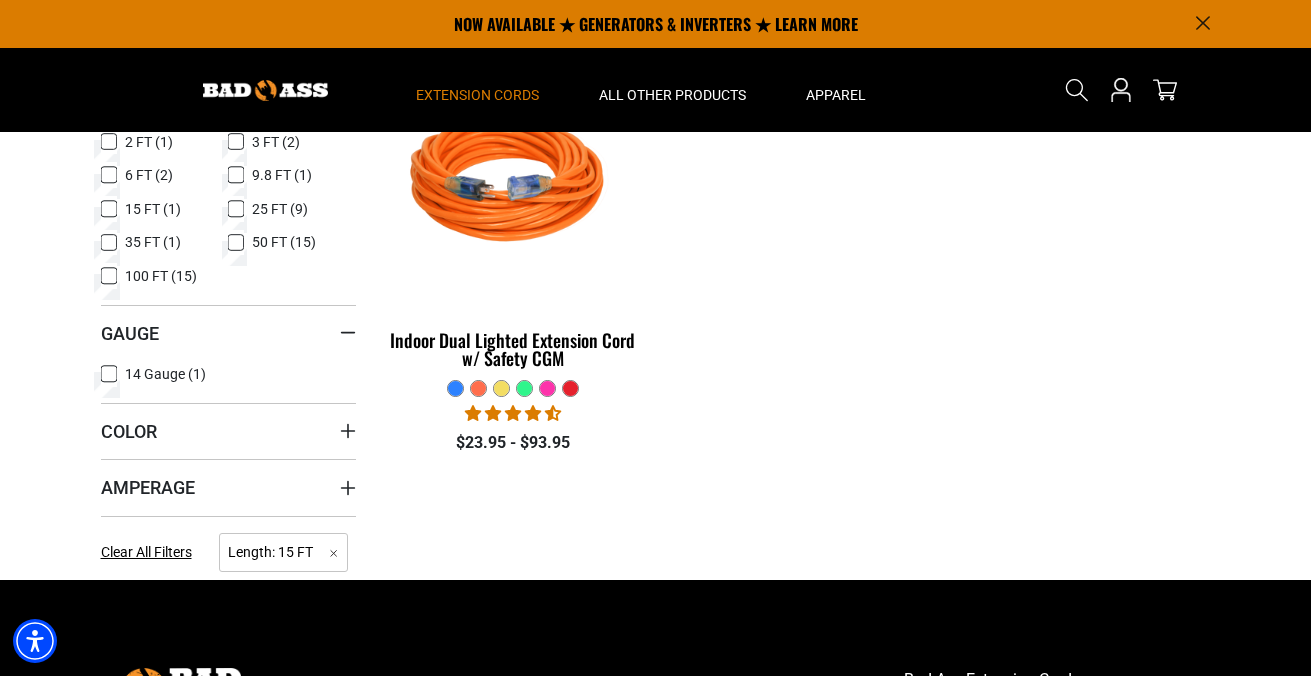 click 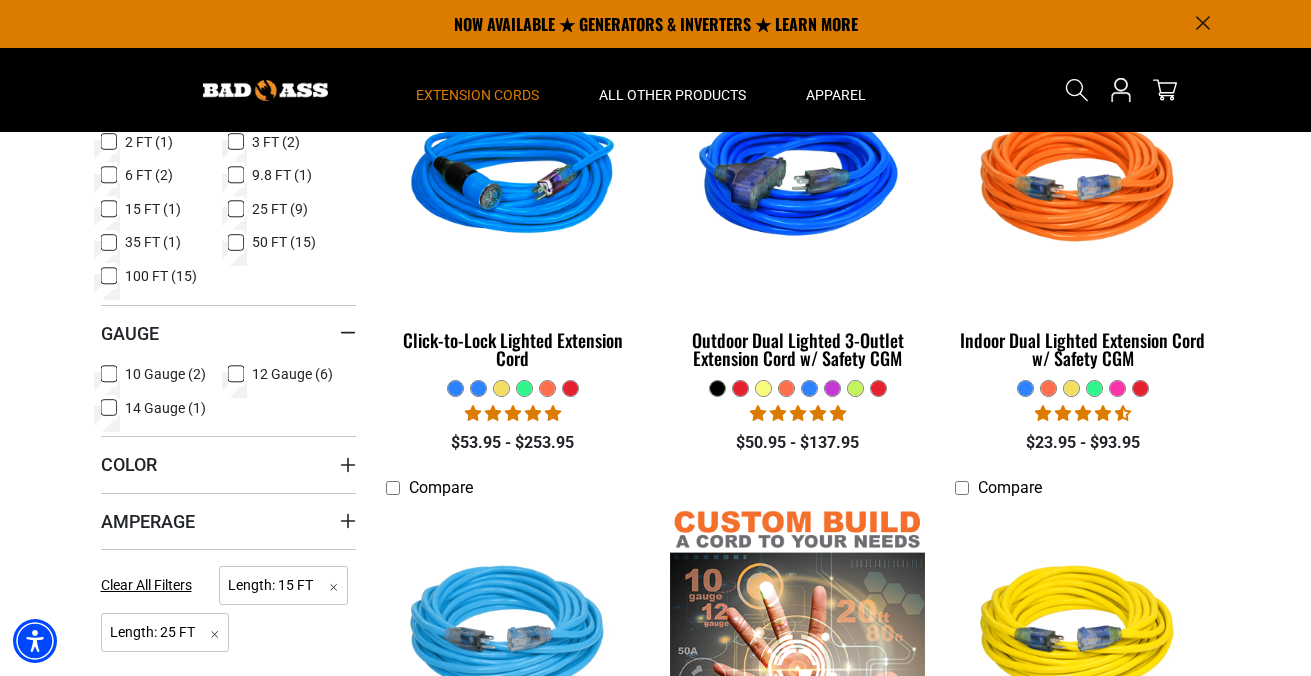 click 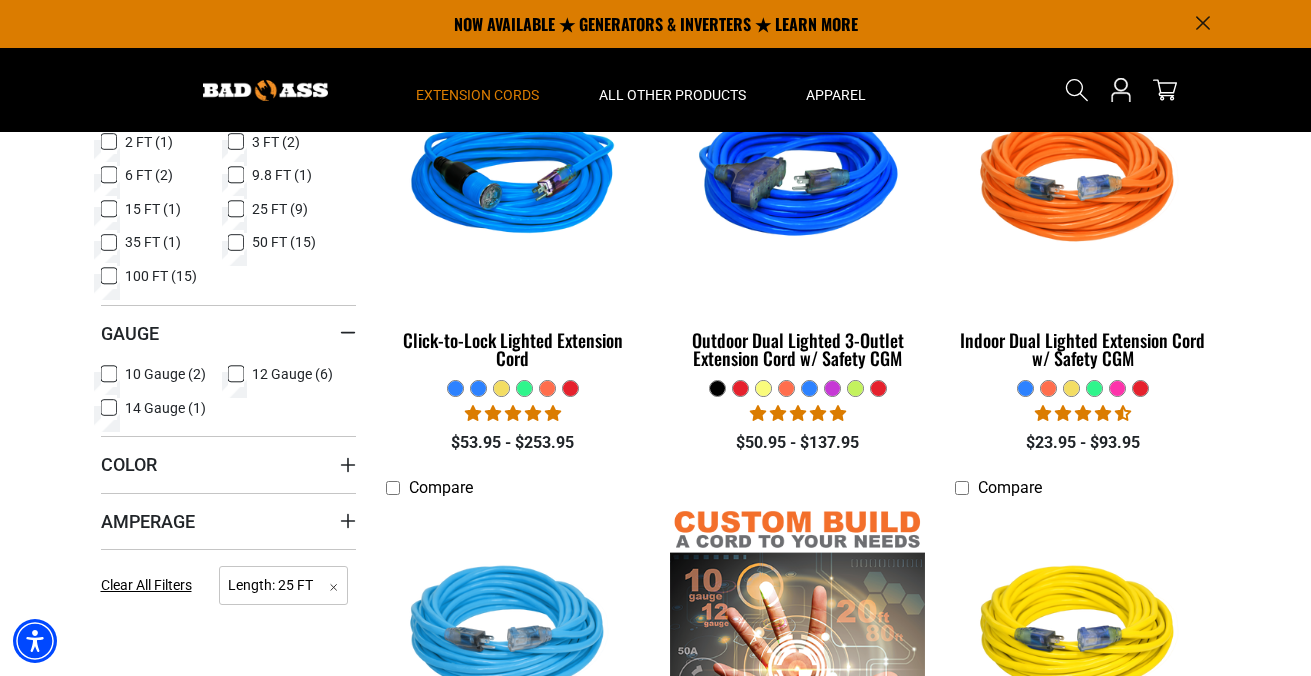 click 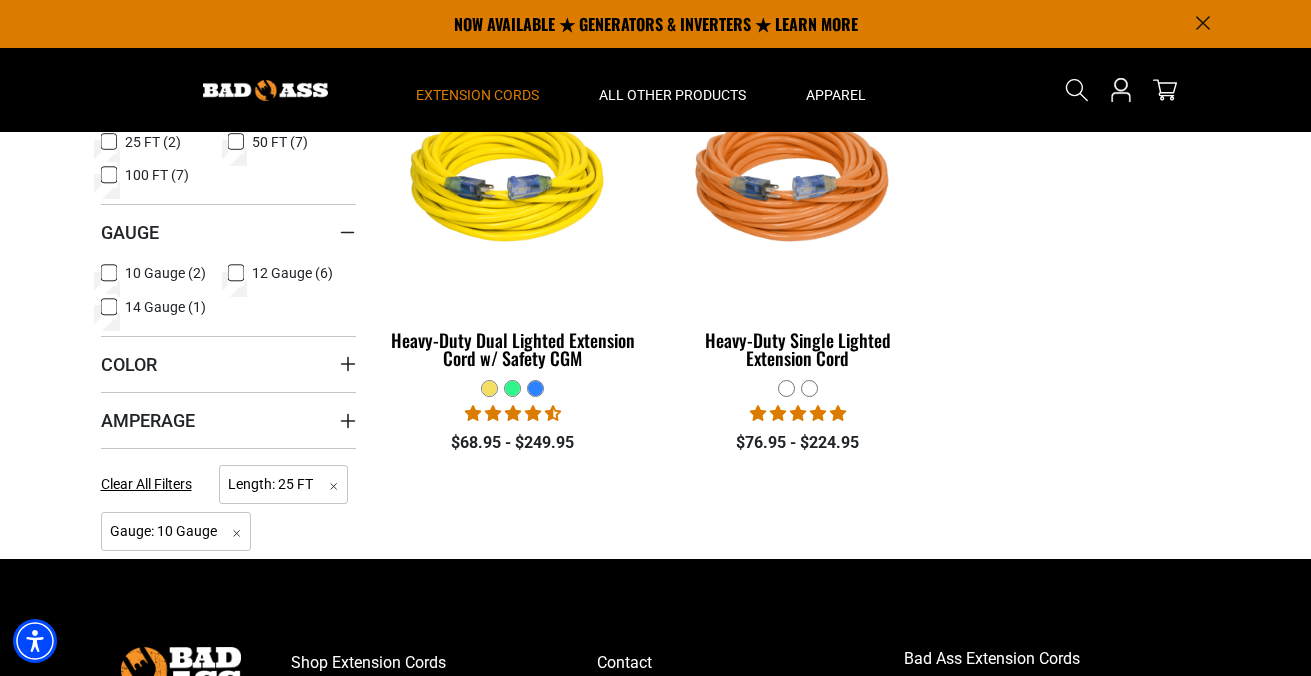 click at bounding box center [512, 388] 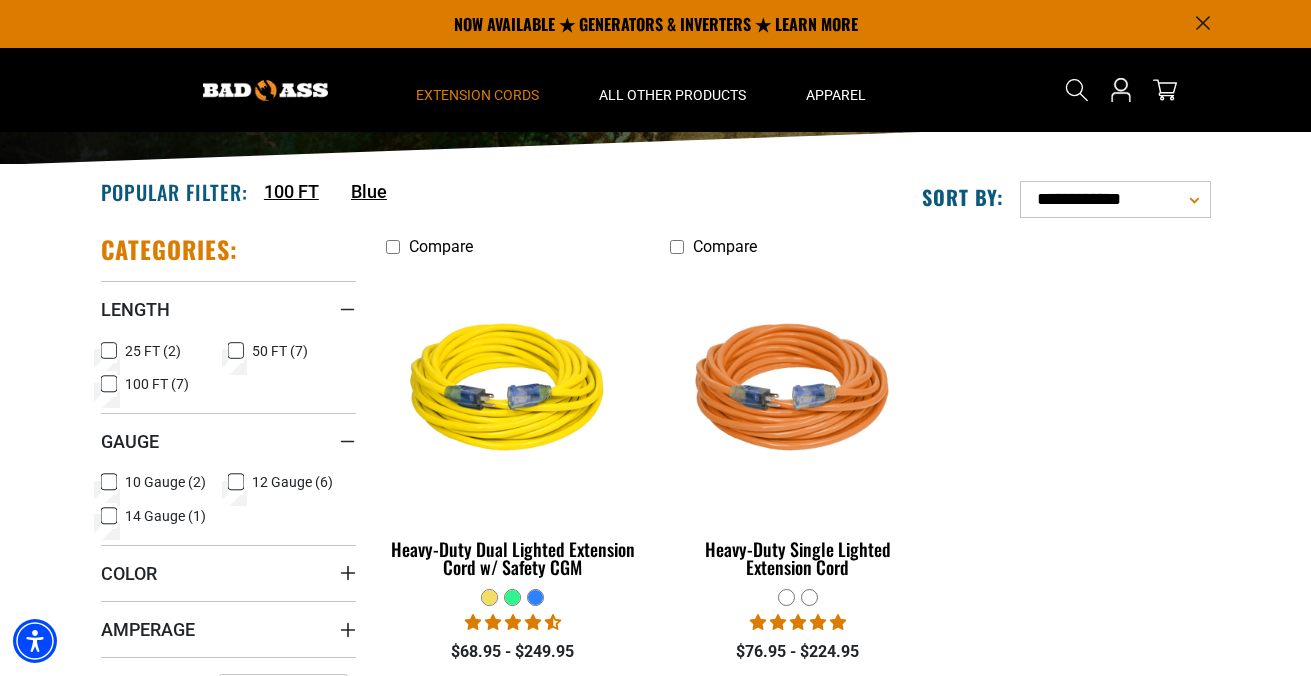 scroll, scrollTop: 315, scrollLeft: 0, axis: vertical 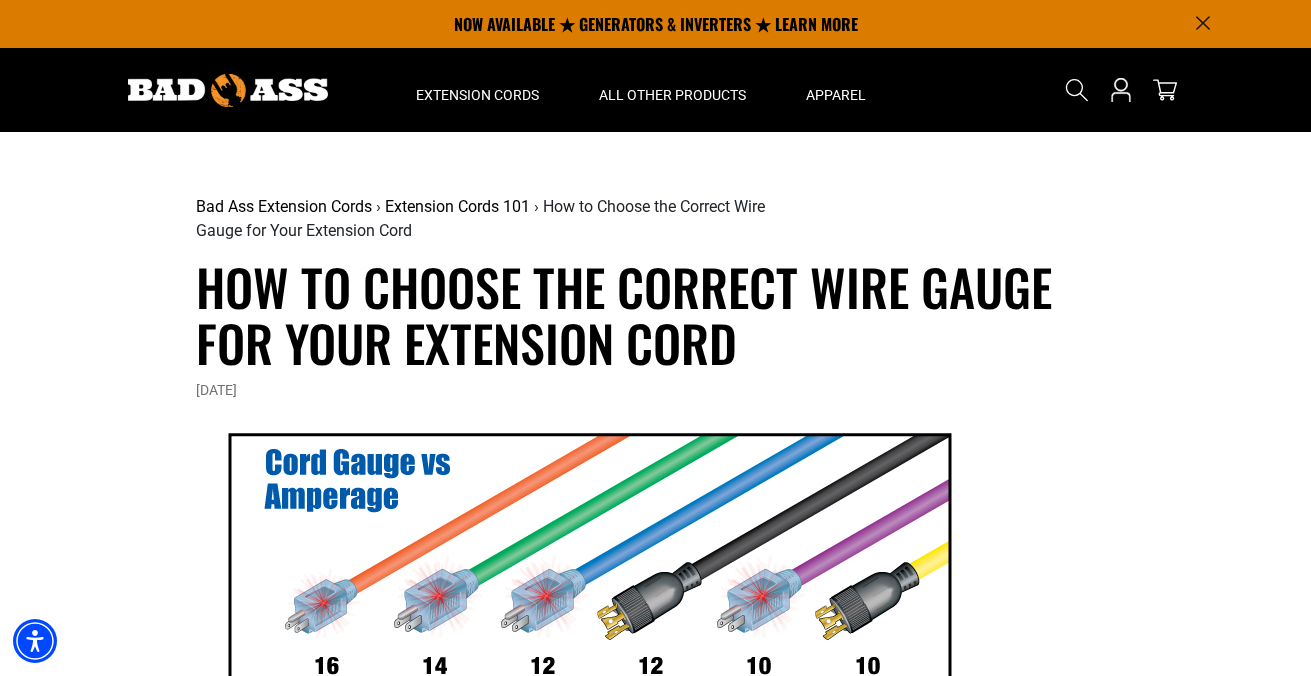 click at bounding box center [589, 705] 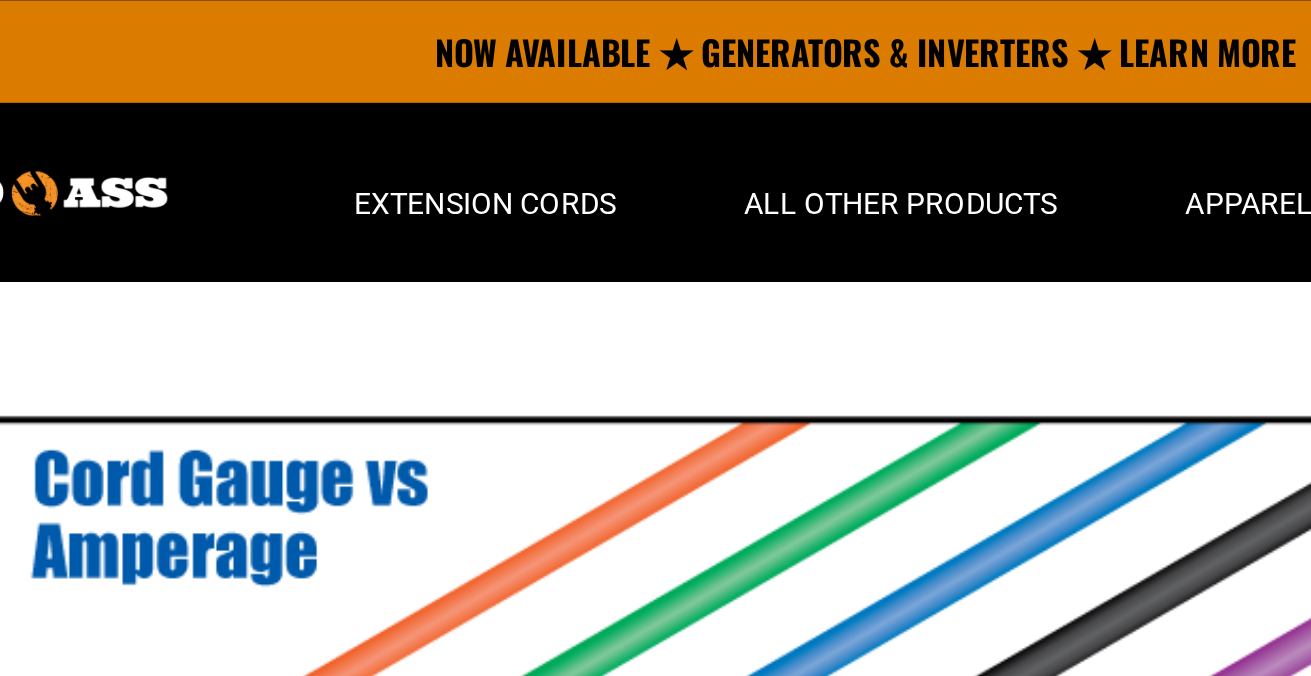 scroll, scrollTop: 234, scrollLeft: 0, axis: vertical 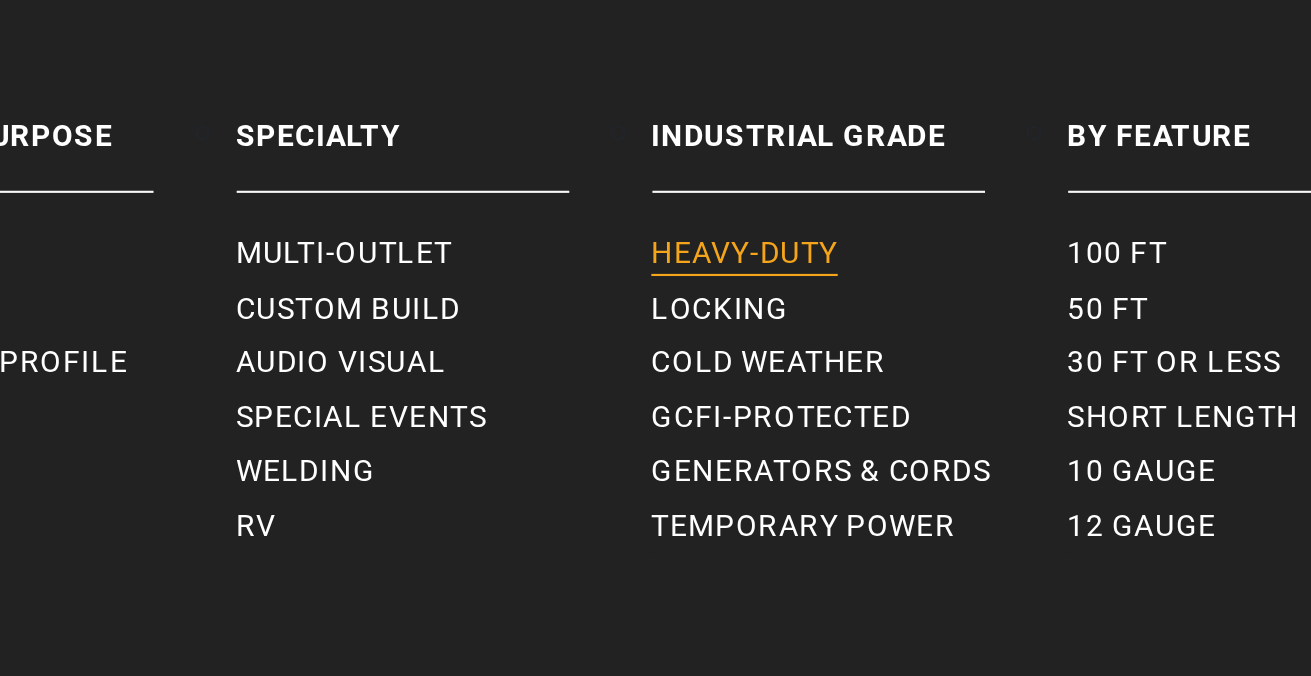 click on "Heavy-Duty" at bounding box center (599, 309) 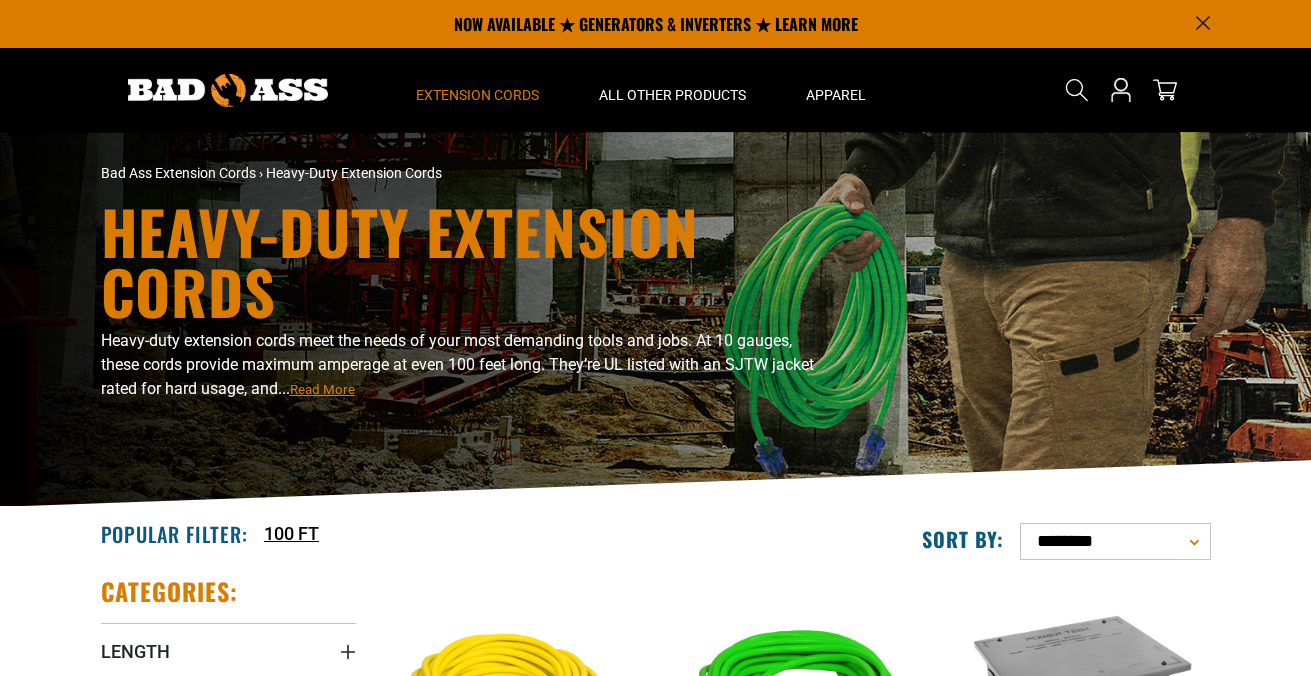 scroll, scrollTop: 0, scrollLeft: 0, axis: both 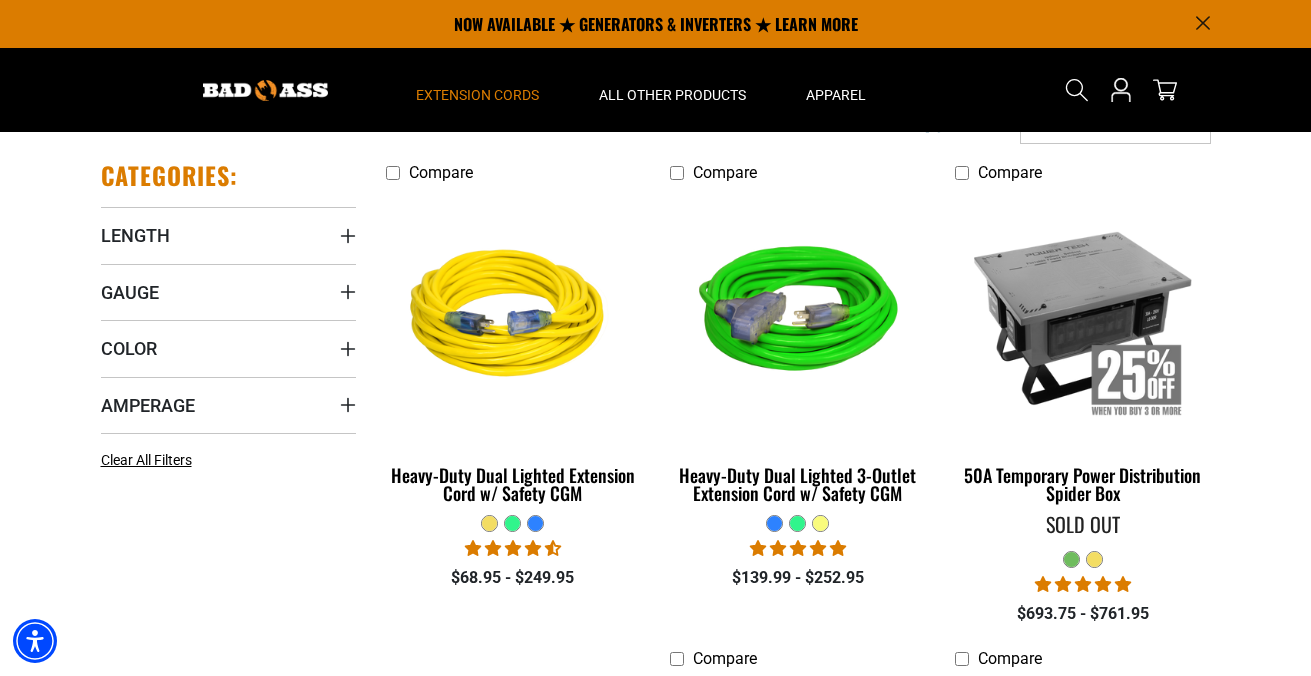click at bounding box center [535, 523] 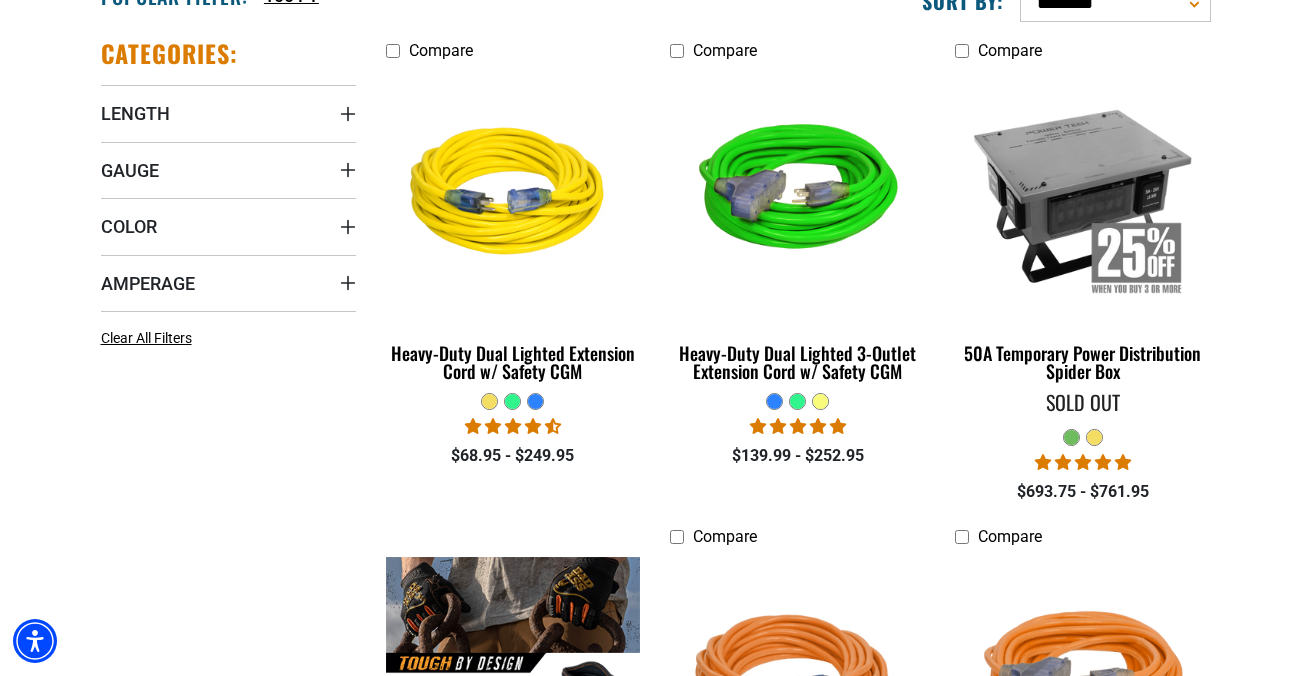 scroll, scrollTop: 540, scrollLeft: 0, axis: vertical 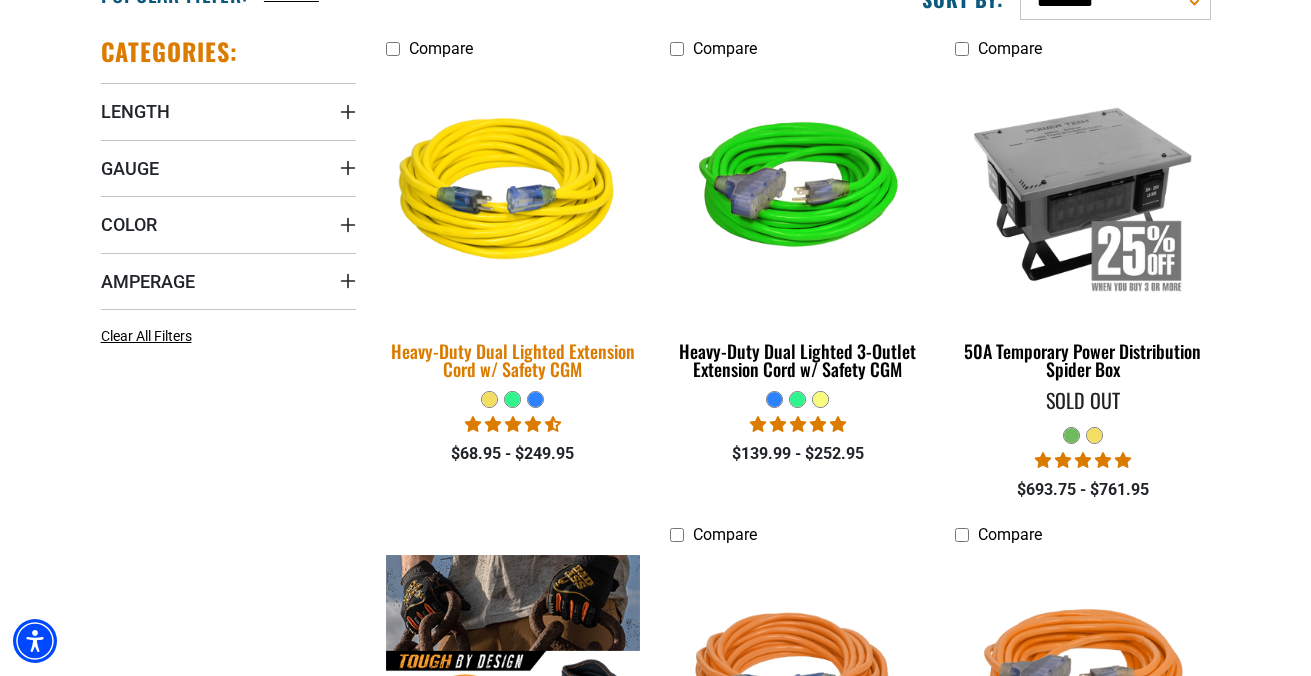 click on "Heavy-Duty Dual Lighted Extension Cord w/ Safety CGM" at bounding box center [513, 360] 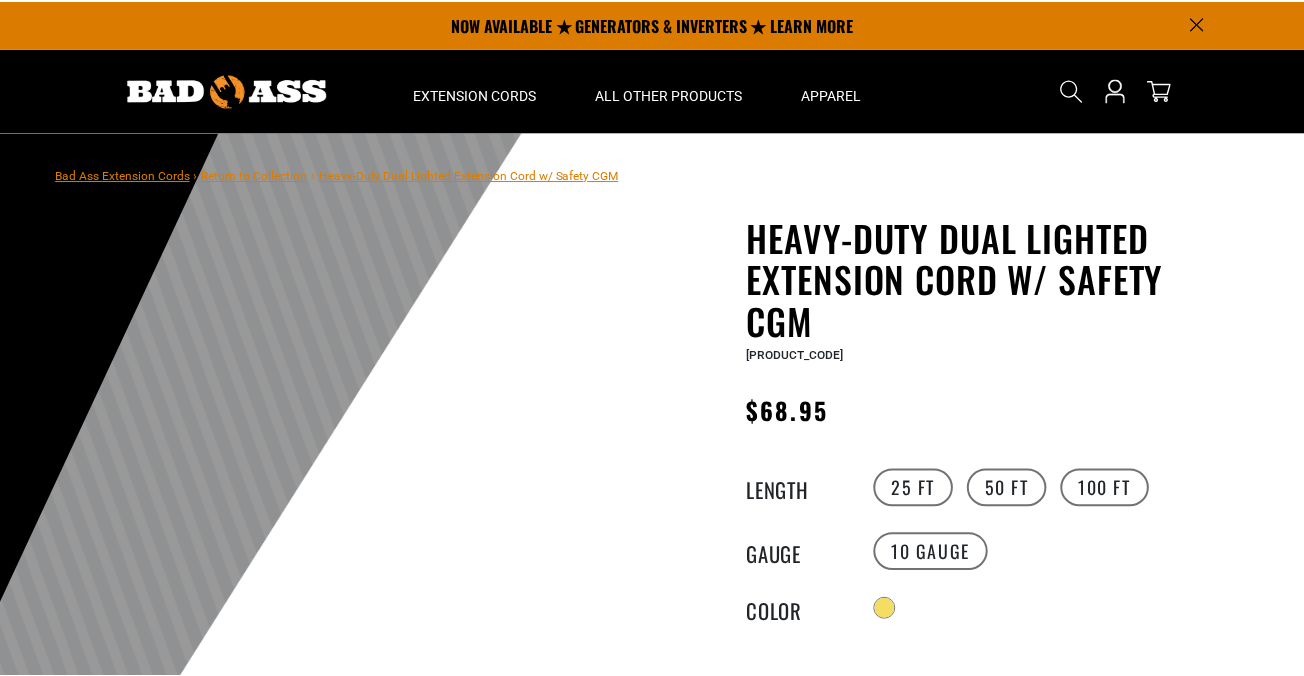 scroll, scrollTop: 0, scrollLeft: 0, axis: both 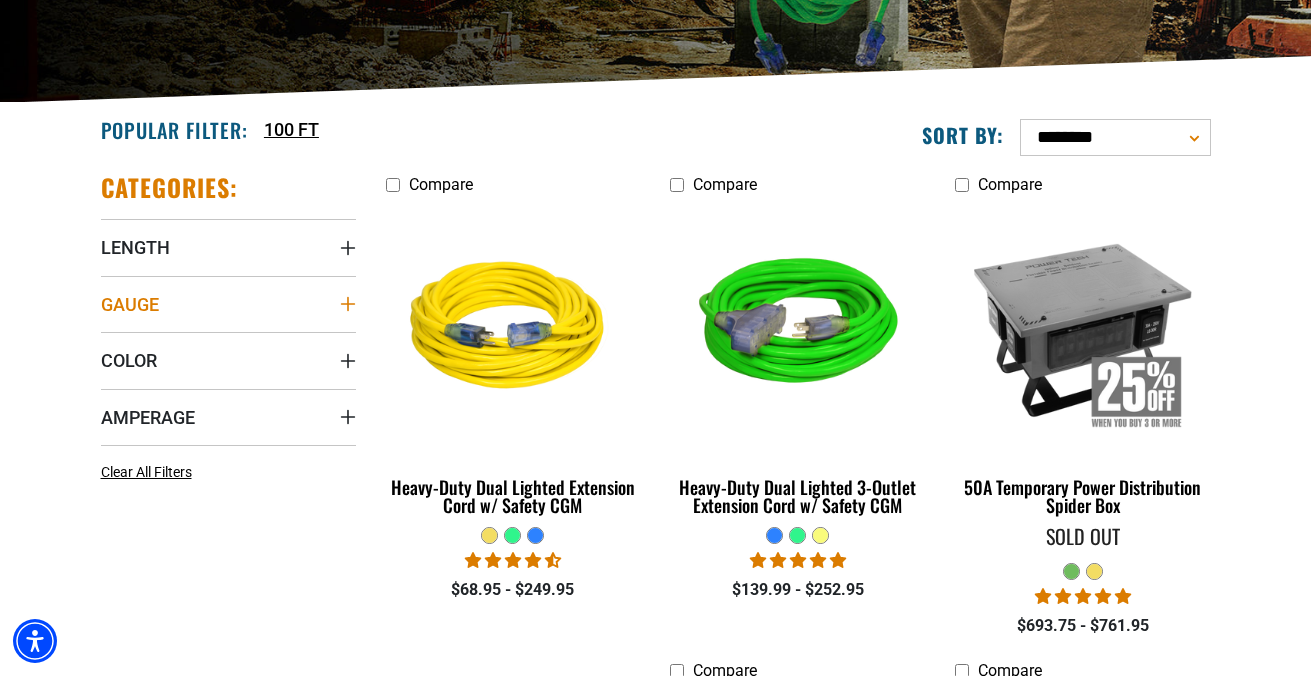 click on "Gauge" at bounding box center (228, 304) 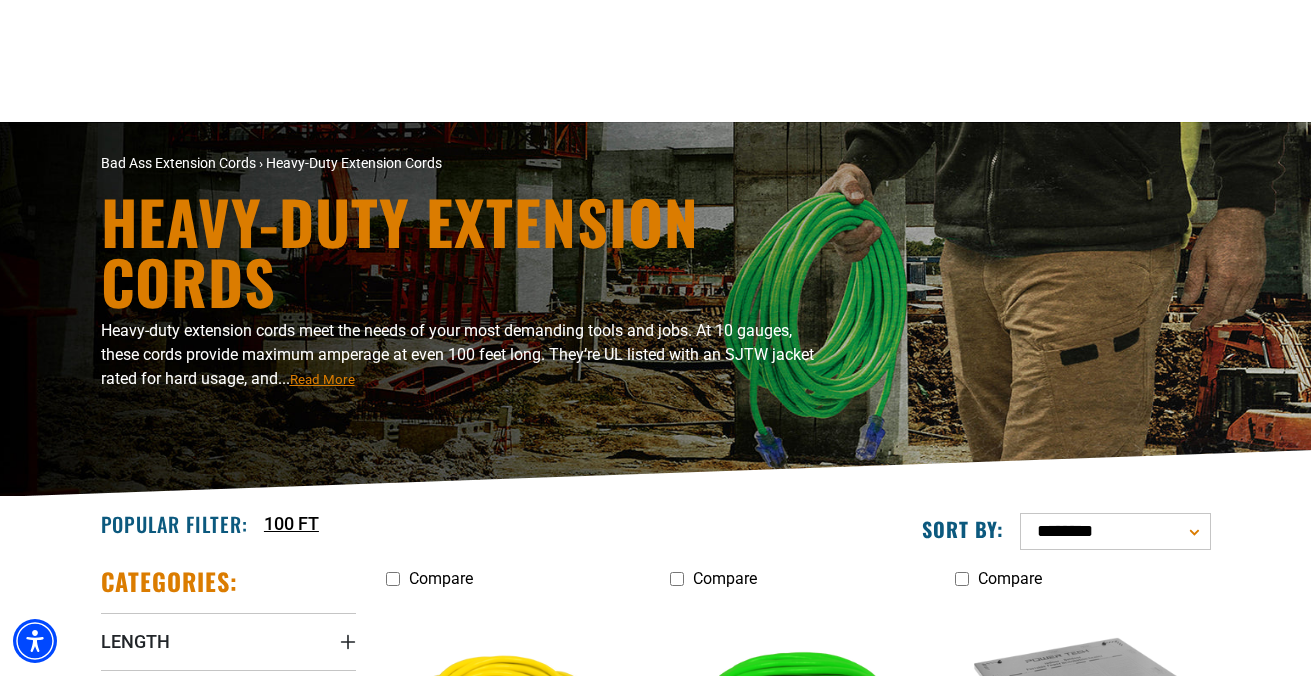 scroll, scrollTop: 0, scrollLeft: 0, axis: both 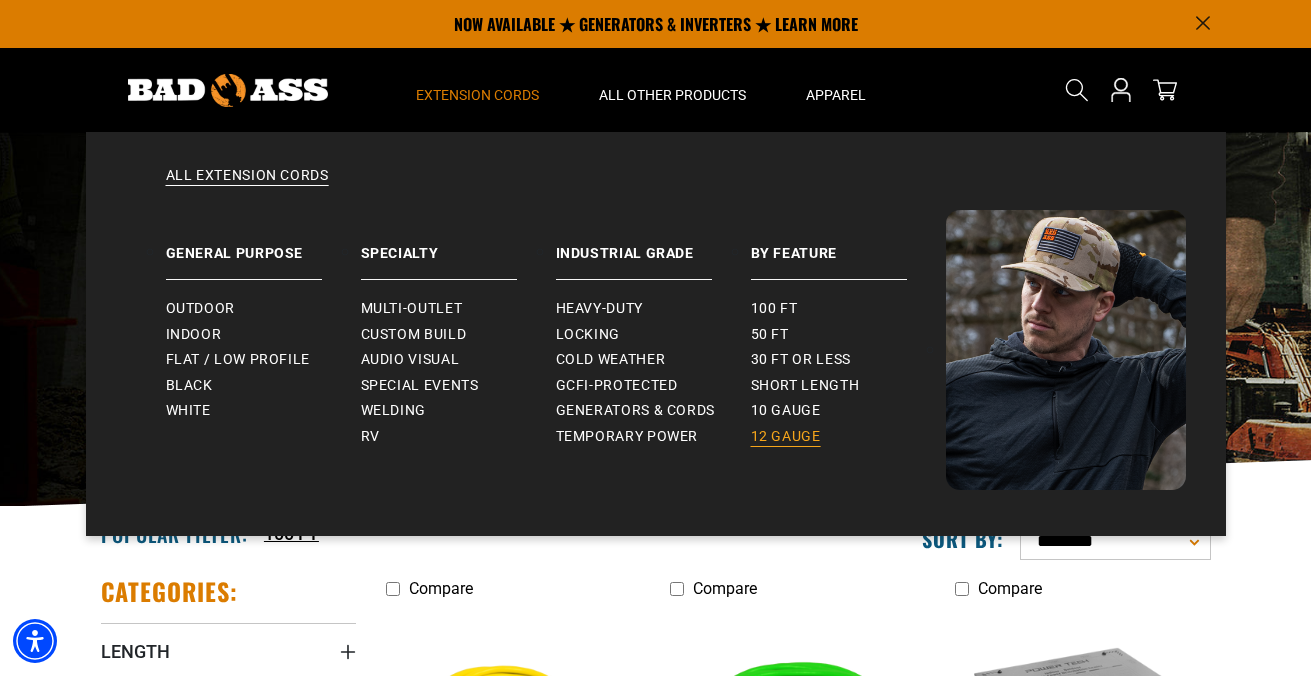 click on "12 gauge" at bounding box center [786, 437] 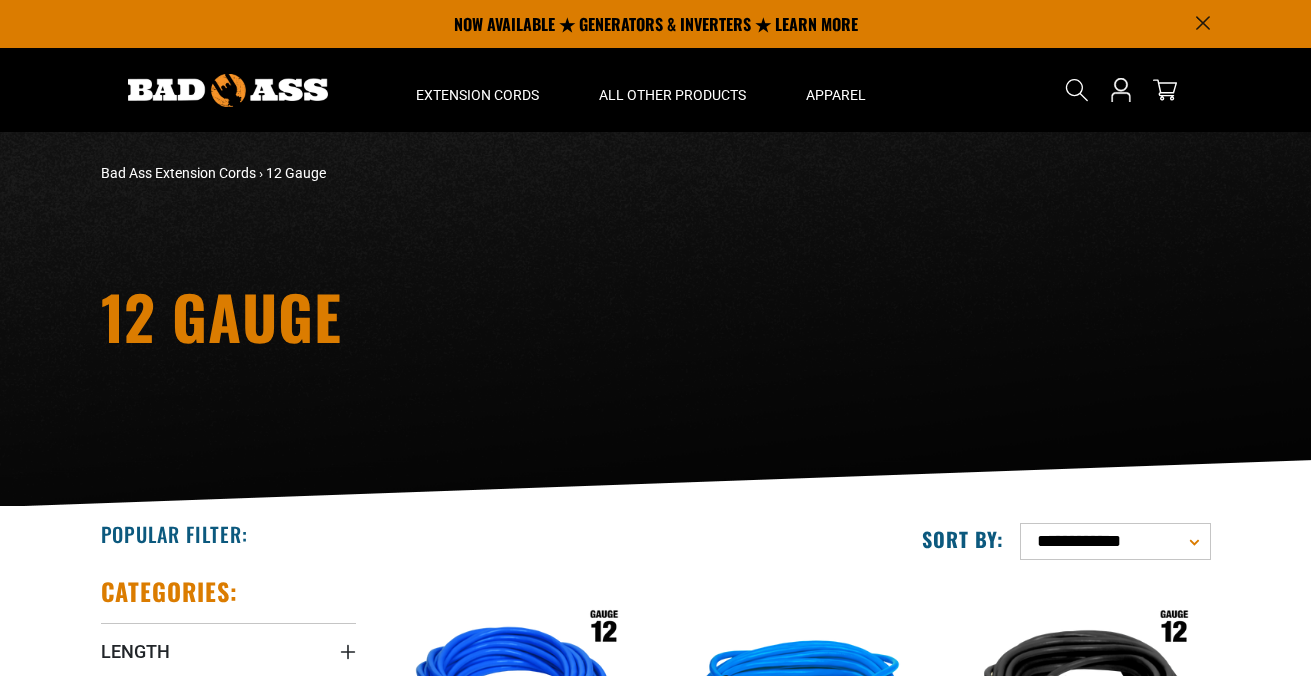 scroll, scrollTop: 0, scrollLeft: 0, axis: both 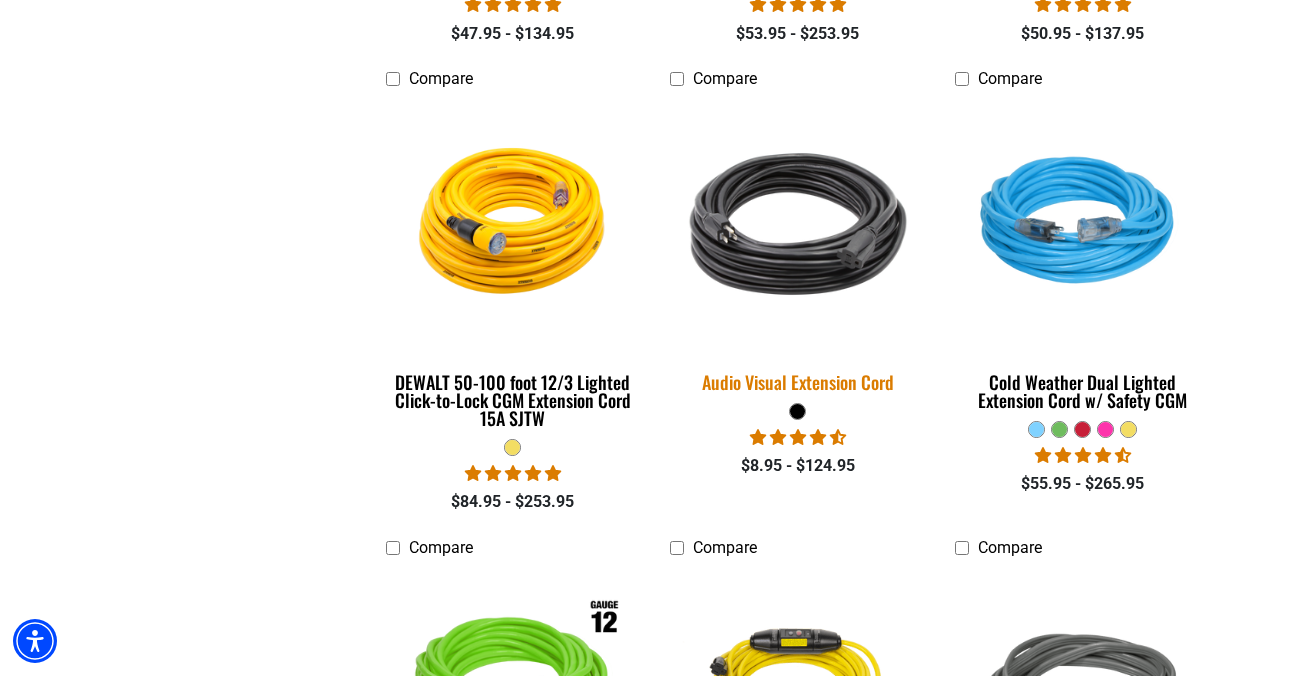click at bounding box center (798, 224) 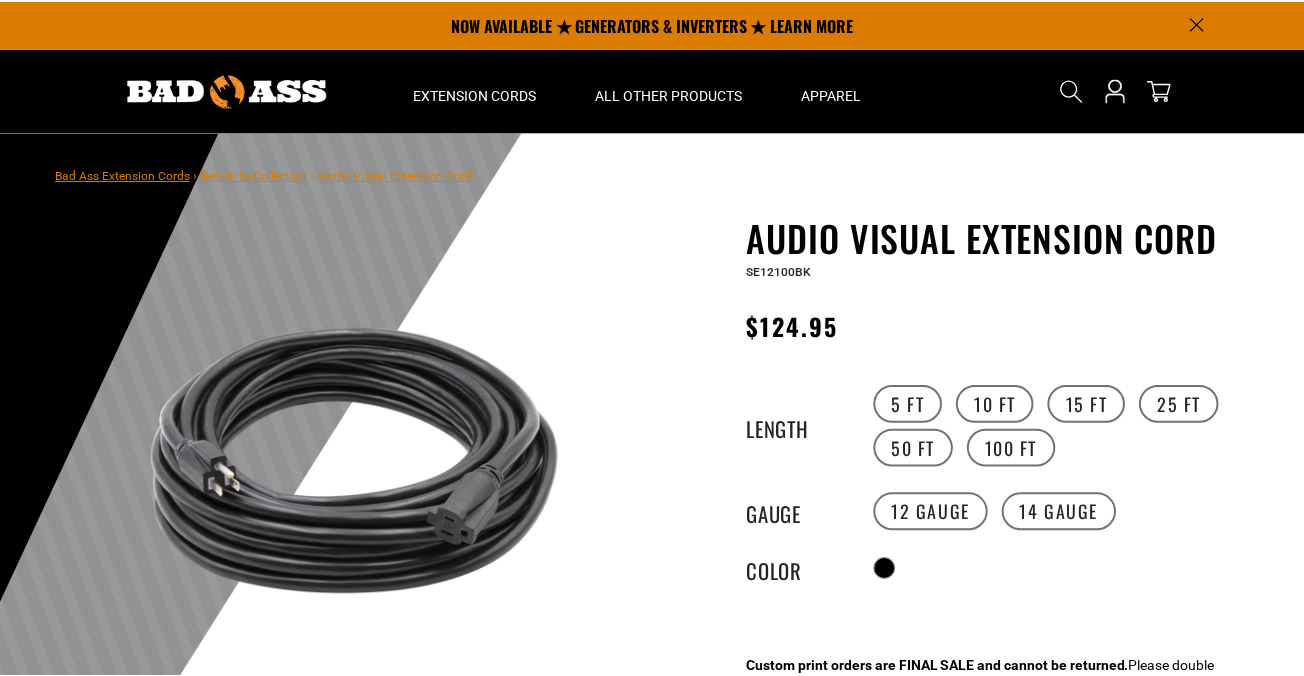 scroll, scrollTop: 0, scrollLeft: 0, axis: both 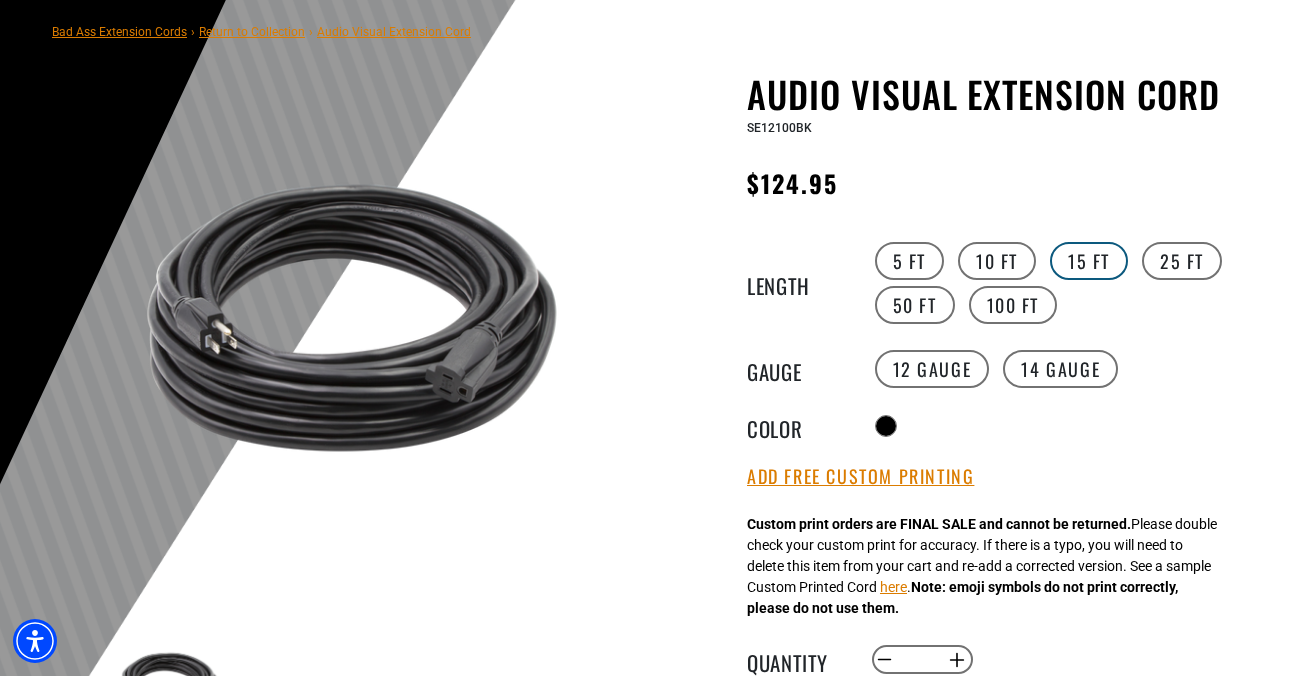 click on "15 FT" at bounding box center [1089, 261] 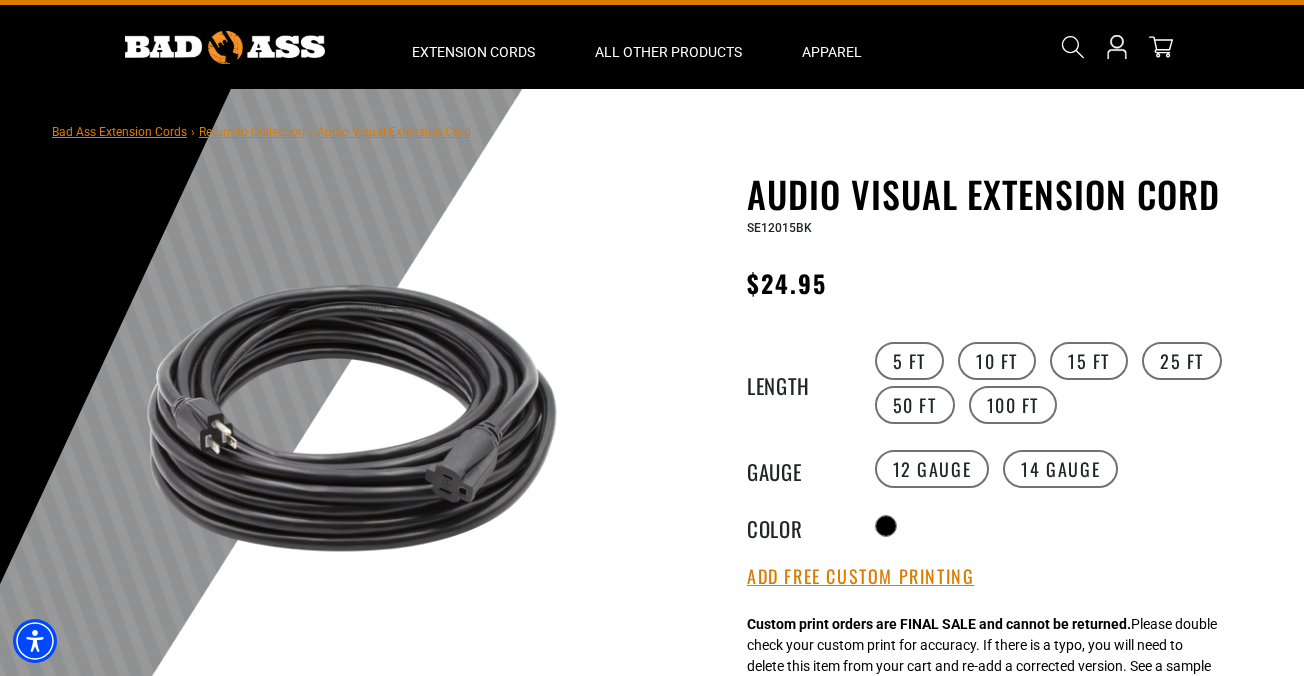 scroll, scrollTop: 42, scrollLeft: 0, axis: vertical 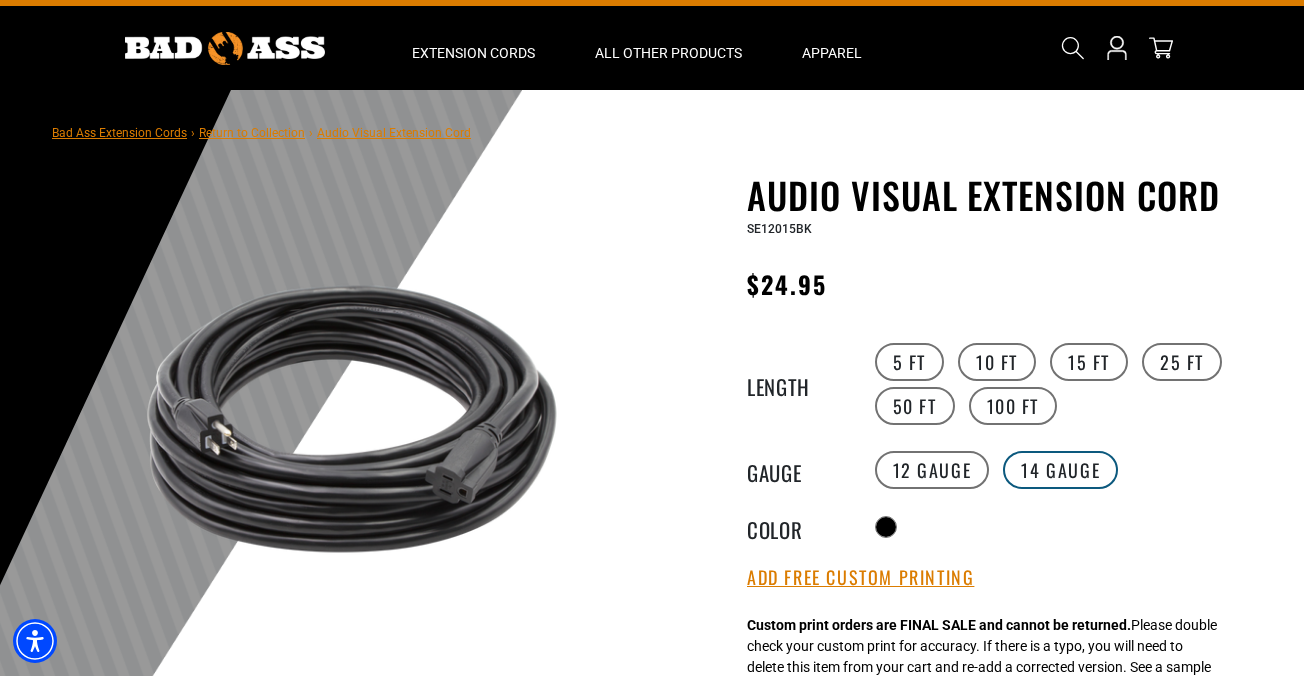 click on "14 Gauge" at bounding box center [1060, 470] 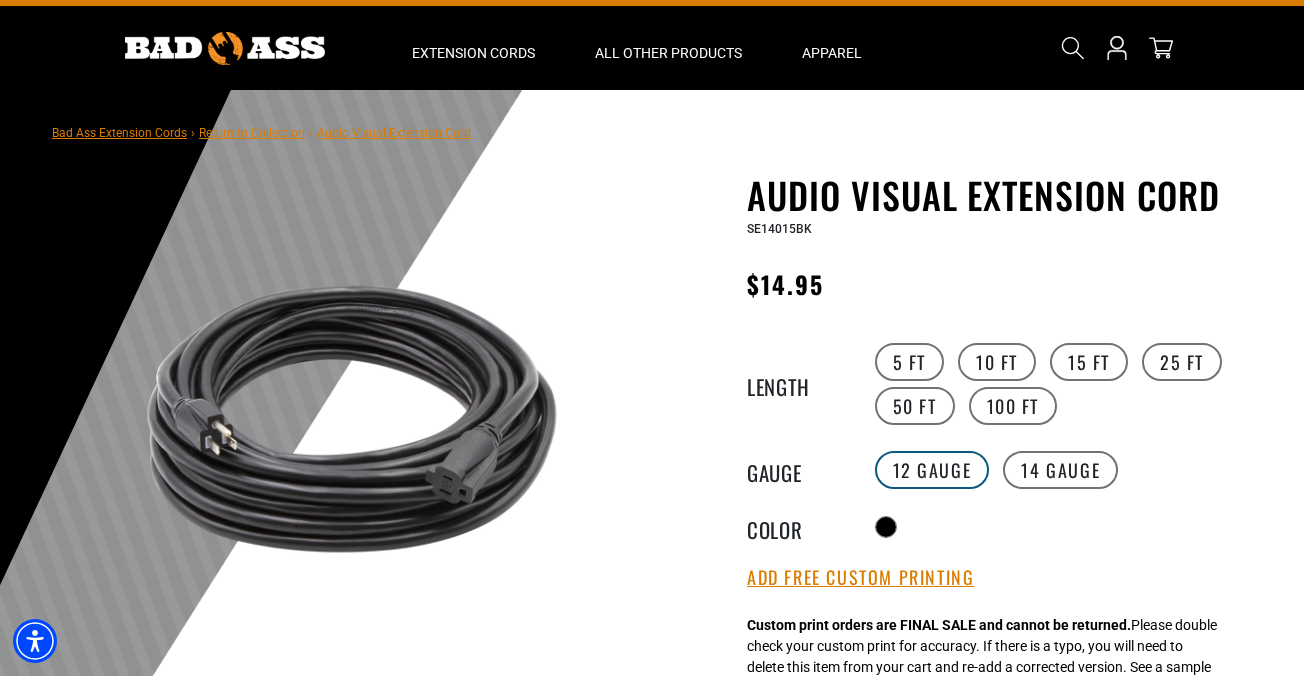click on "12 Gauge" at bounding box center (932, 470) 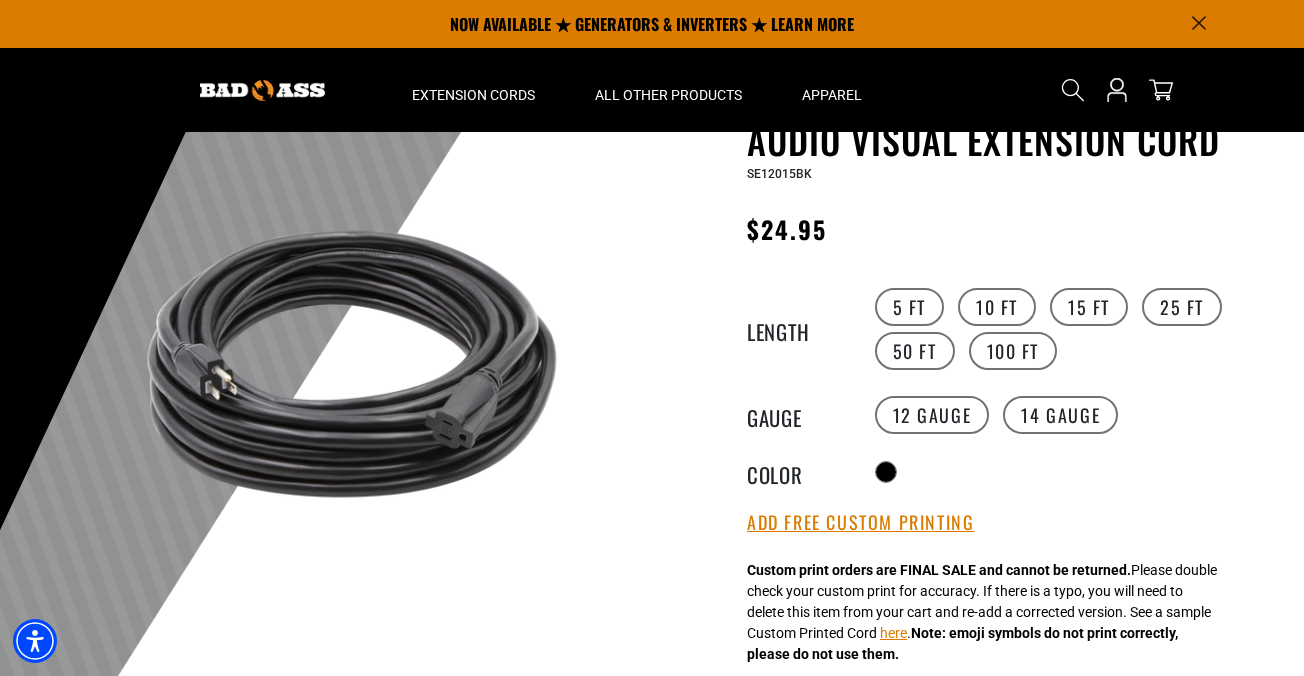 scroll, scrollTop: 0, scrollLeft: 0, axis: both 